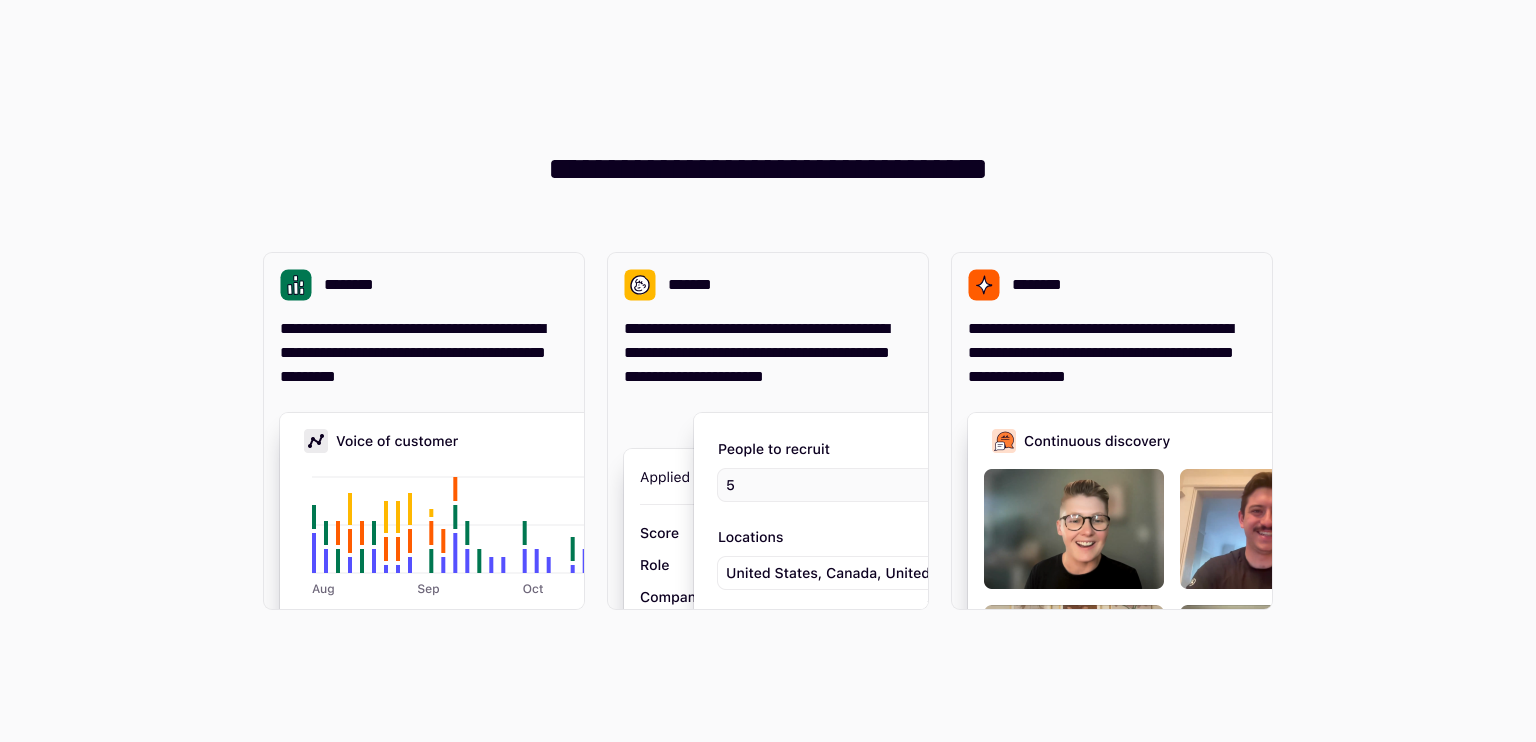 scroll, scrollTop: 0, scrollLeft: 0, axis: both 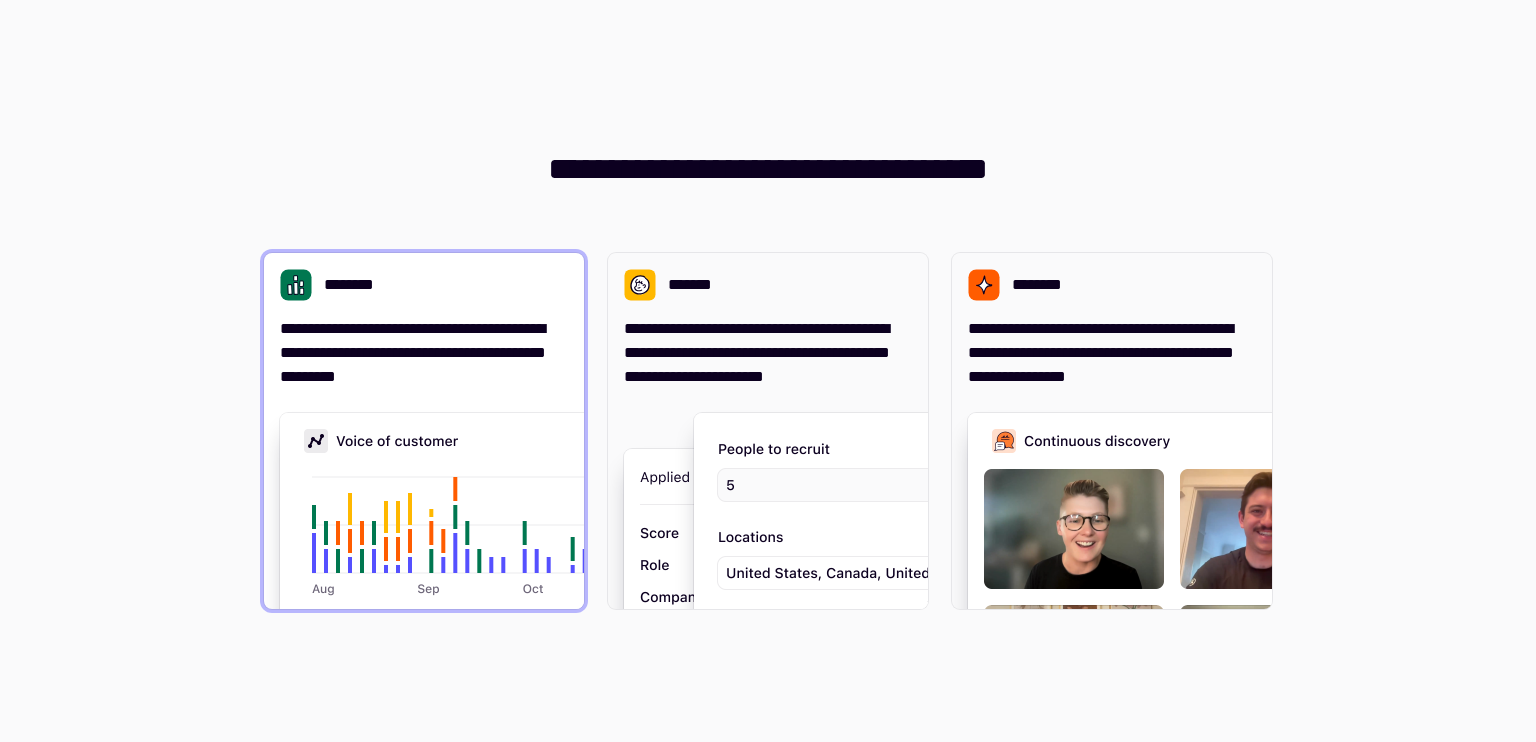 click on "**********" at bounding box center [424, 431] 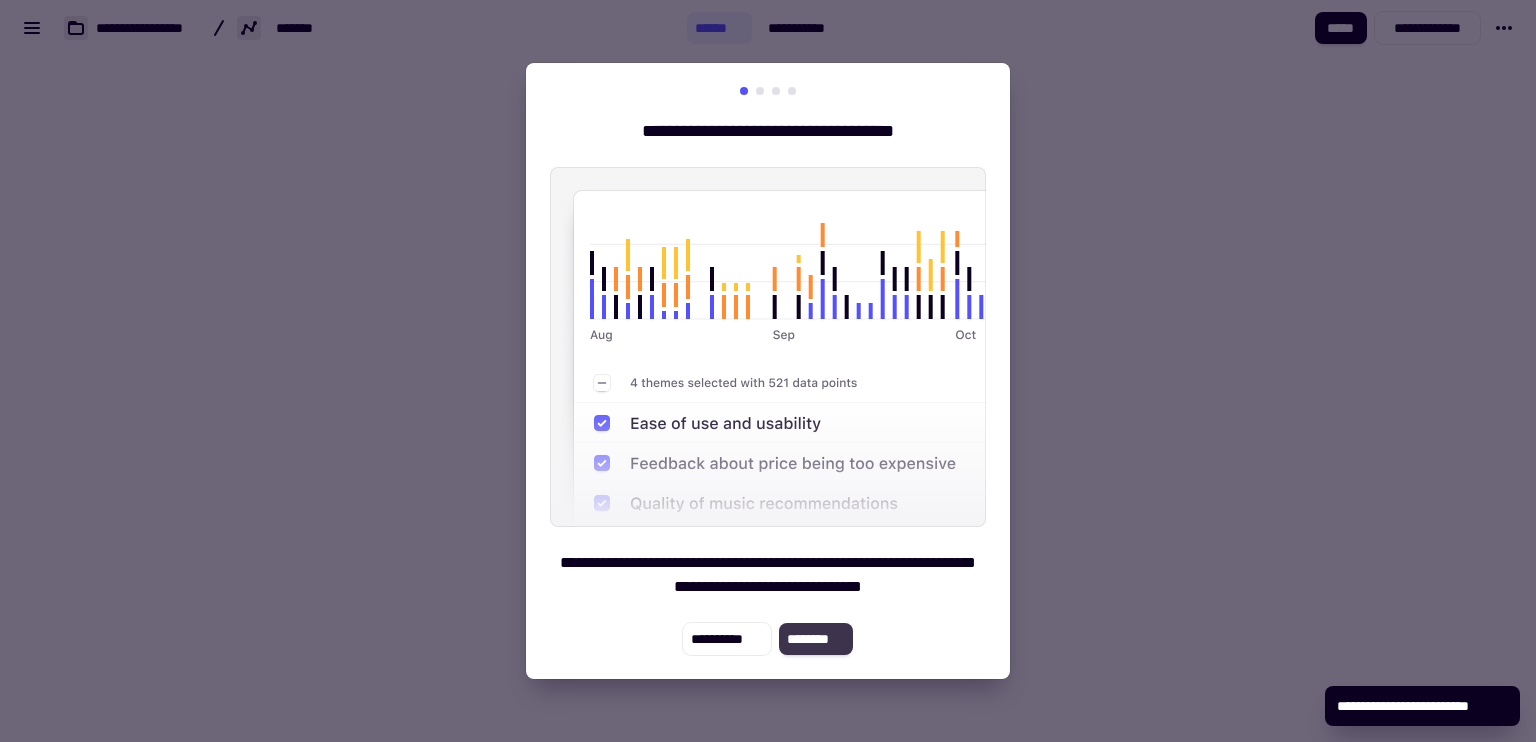click on "********" 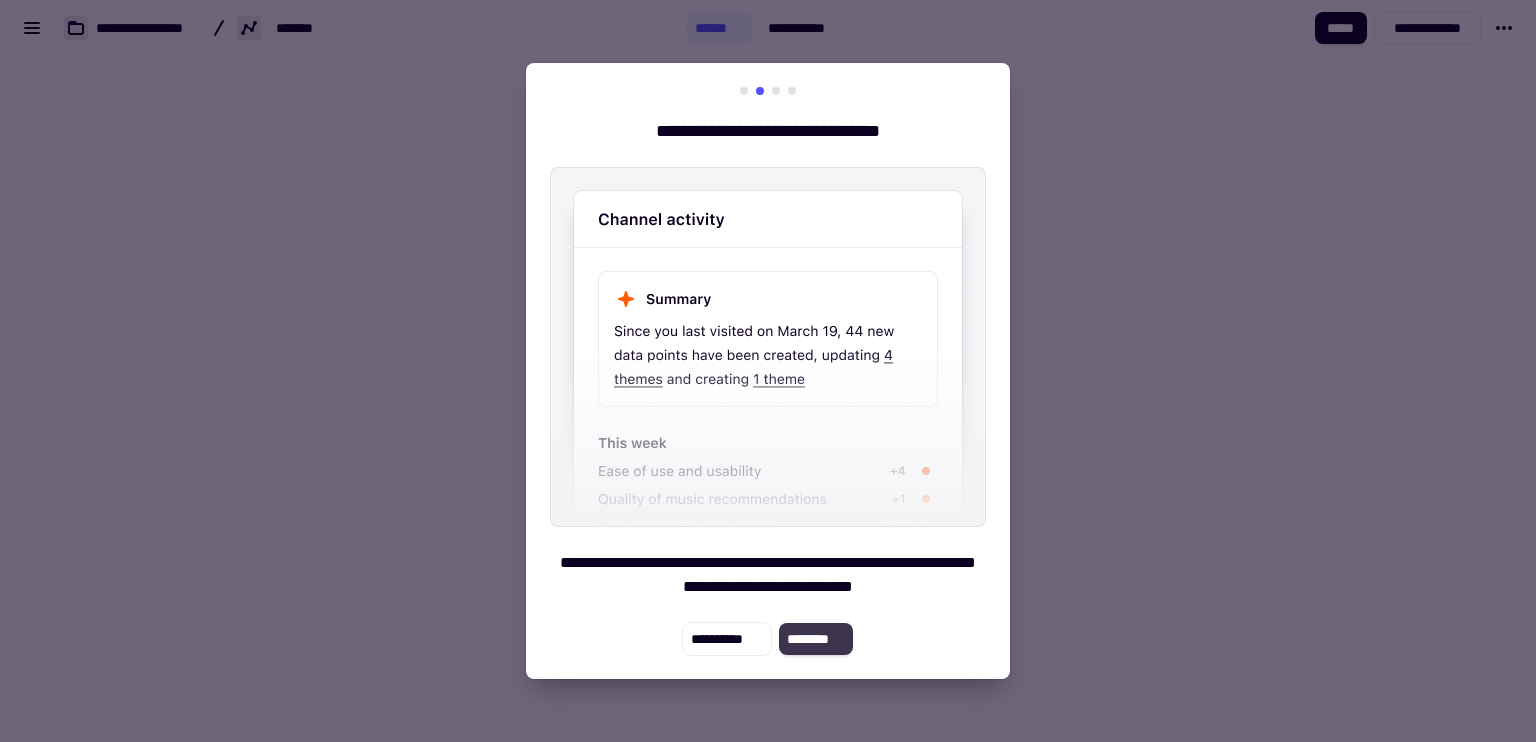 click on "********" 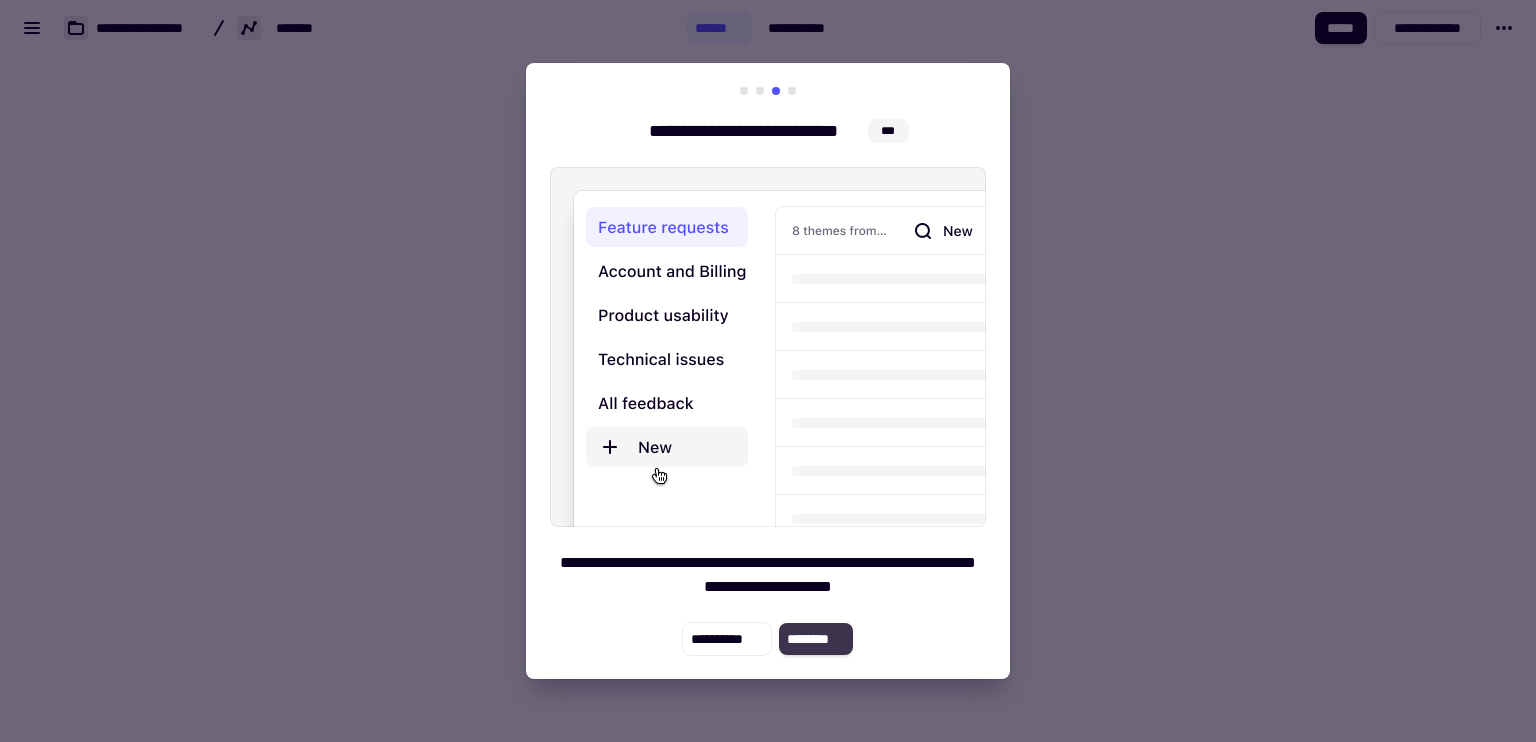 click on "********" 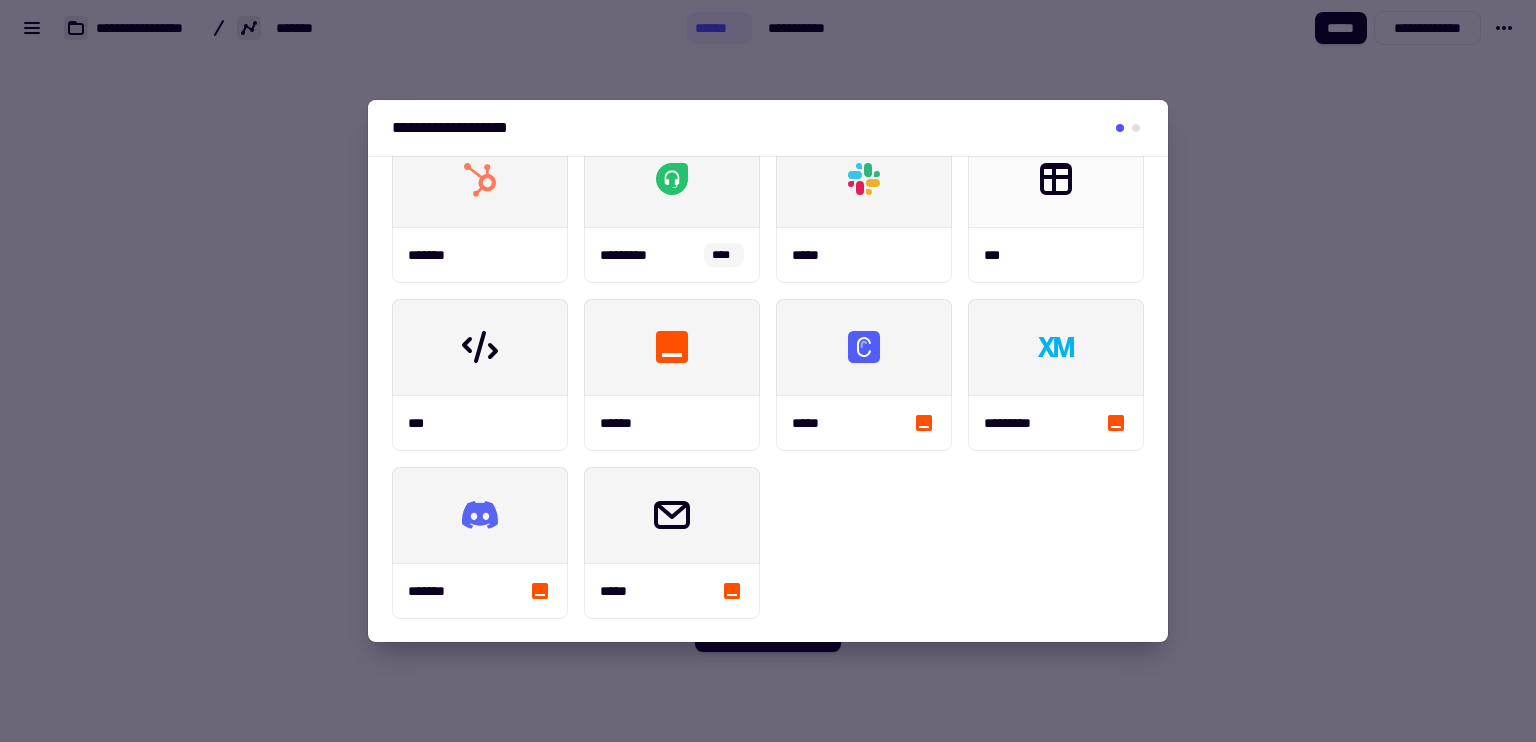 scroll, scrollTop: 0, scrollLeft: 0, axis: both 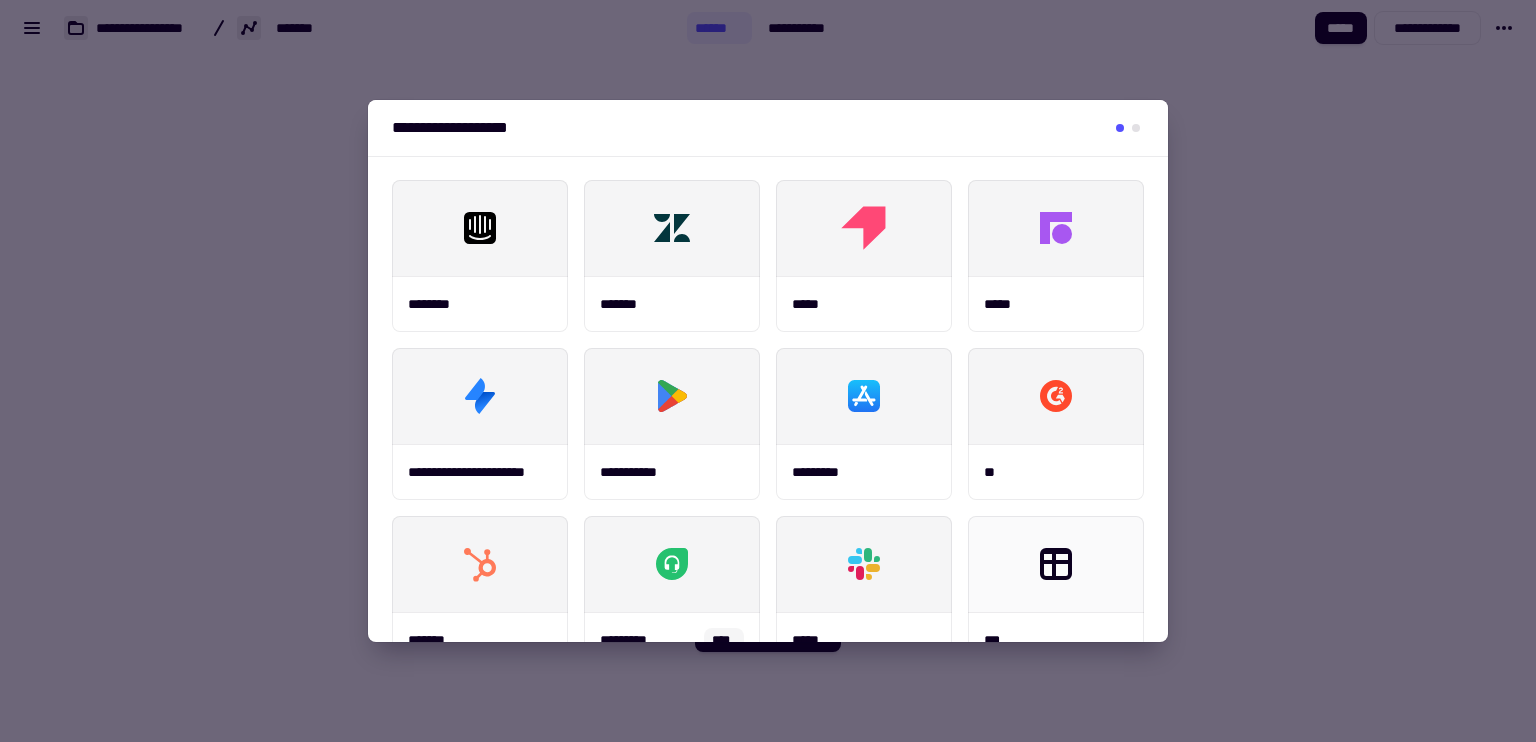 click at bounding box center (768, 371) 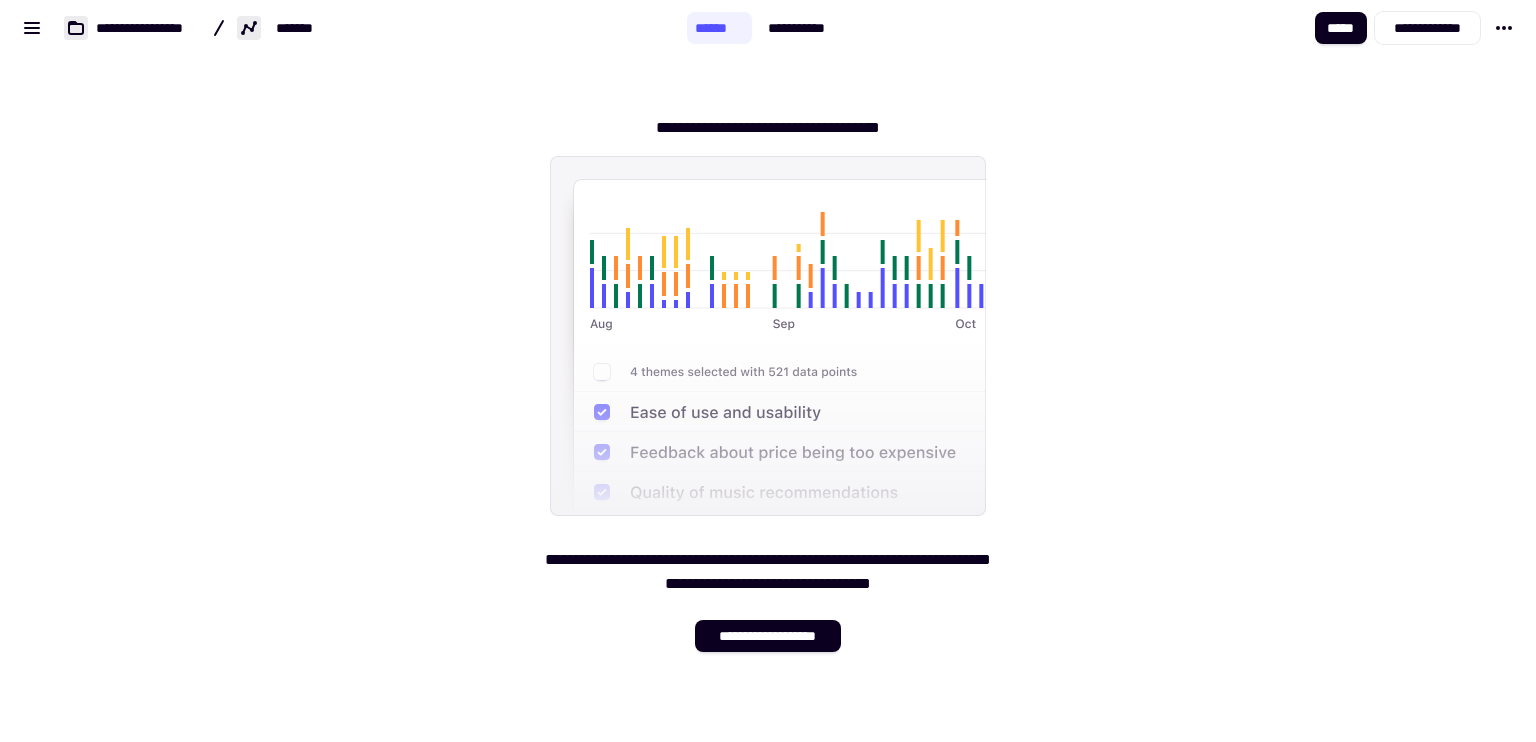 click on "**********" at bounding box center (768, 376) 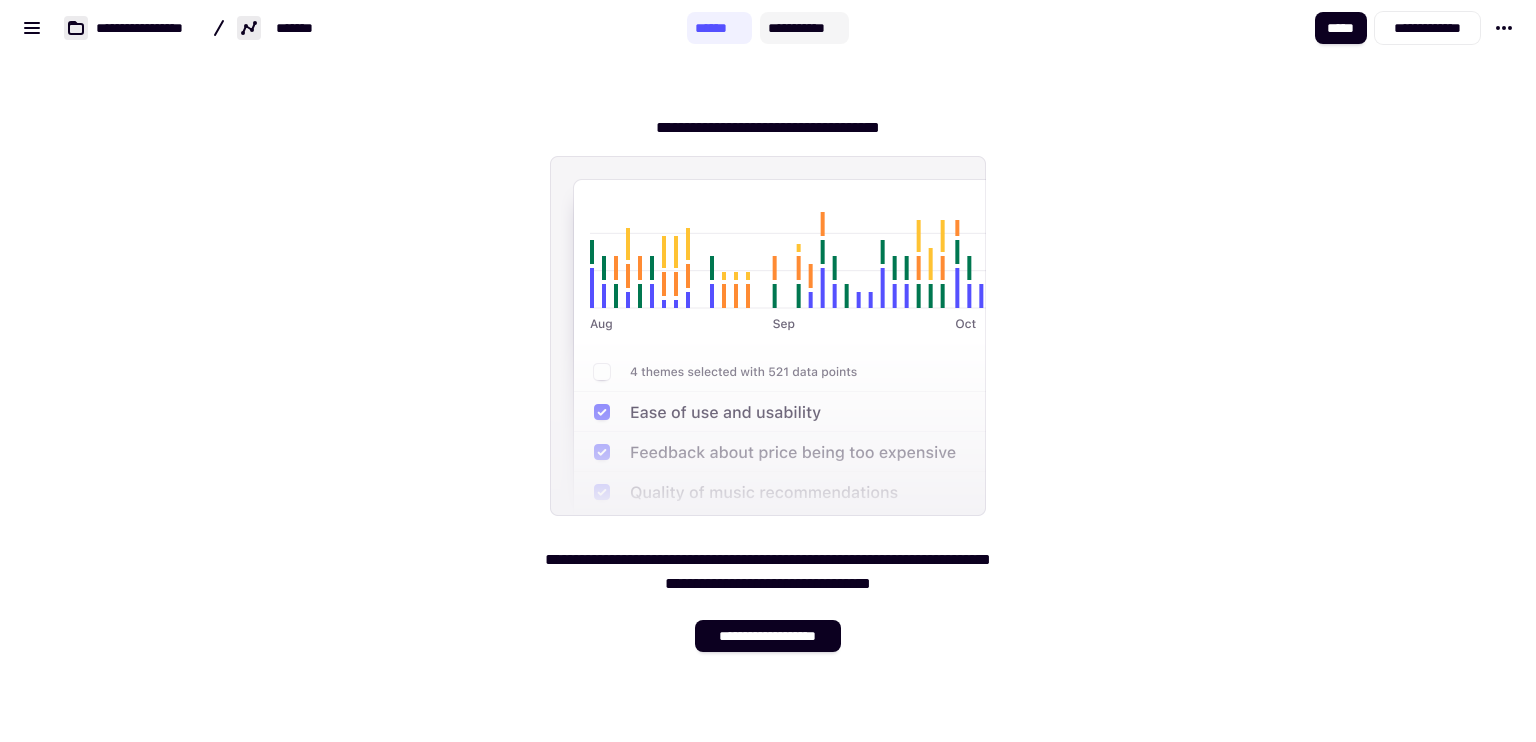 click on "**********" 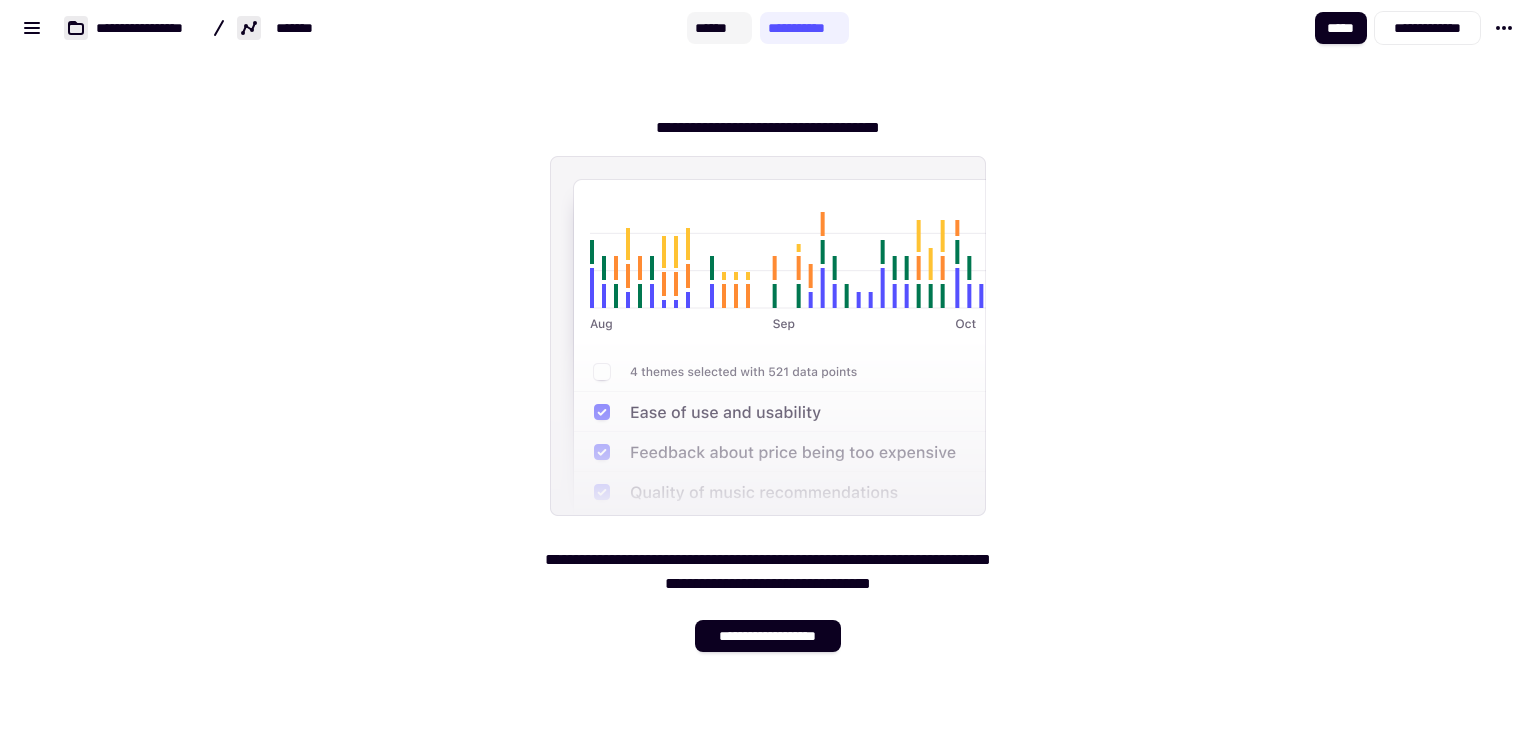 click on "******" 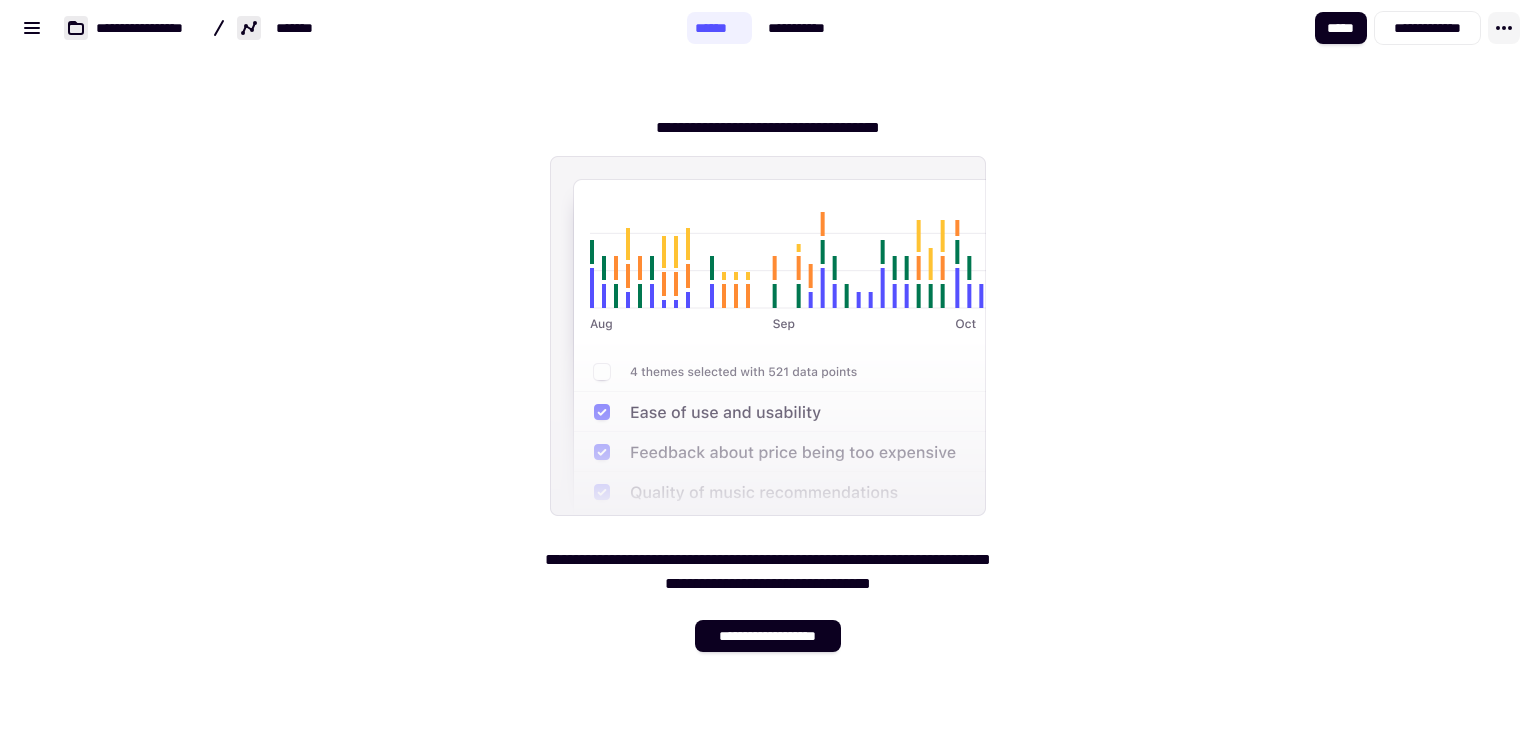 click 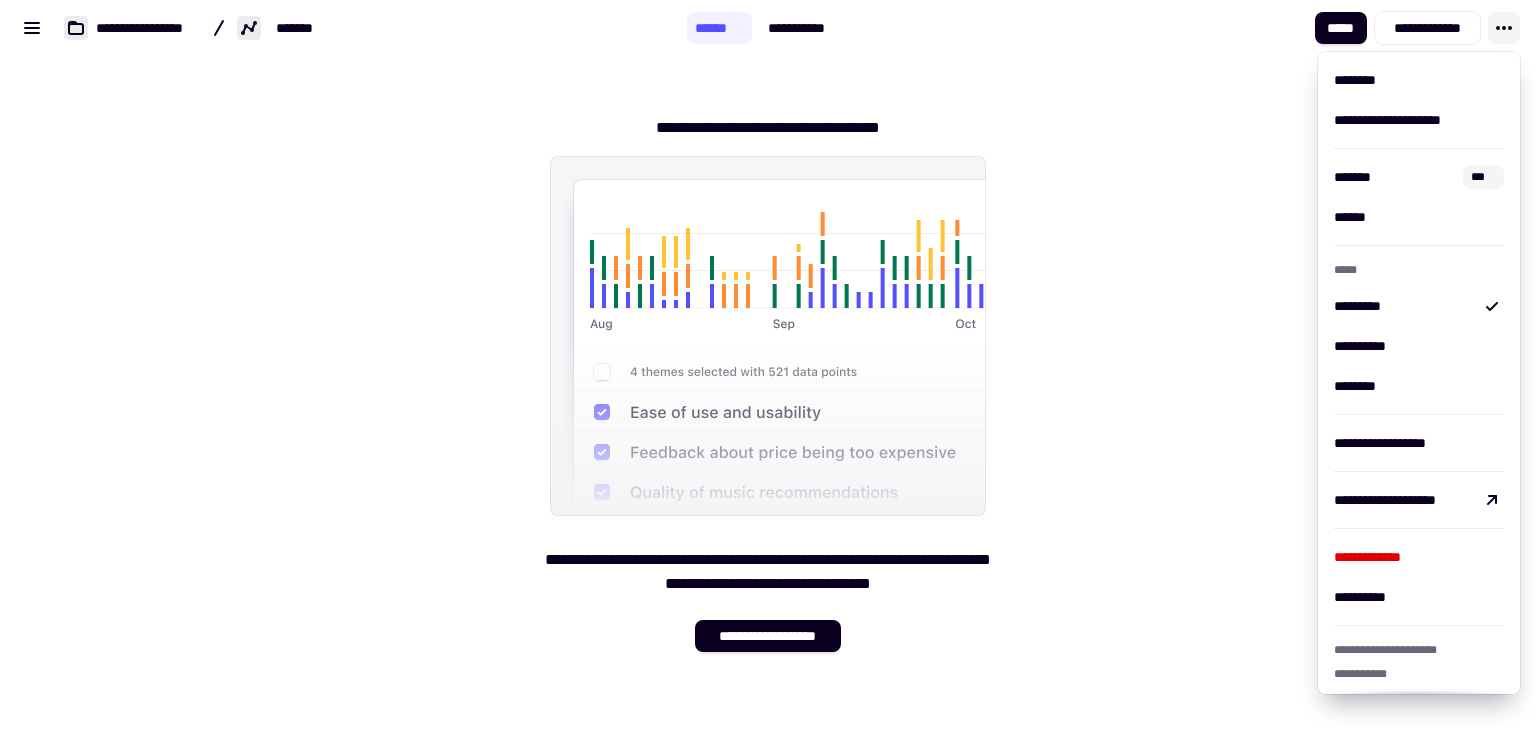click 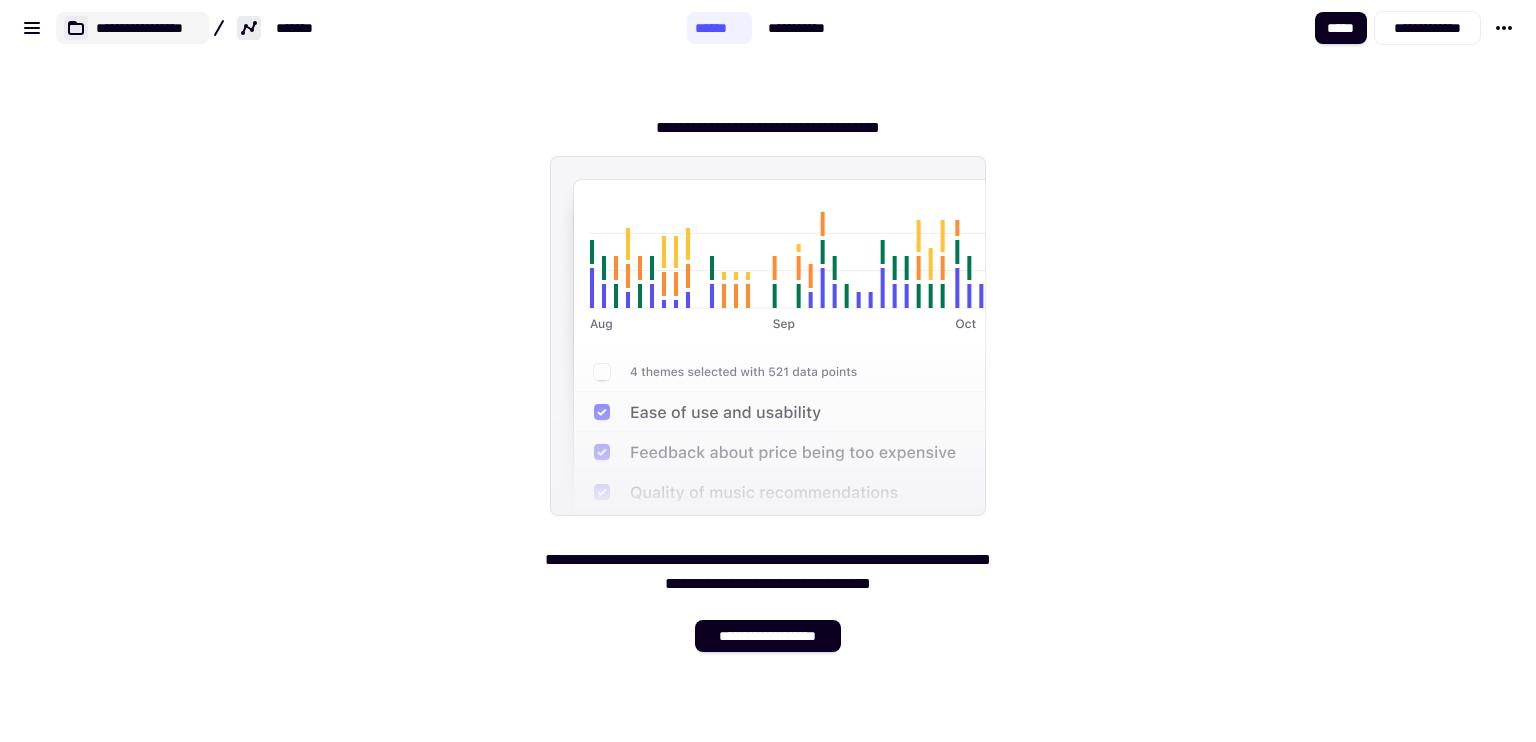 click on "**********" 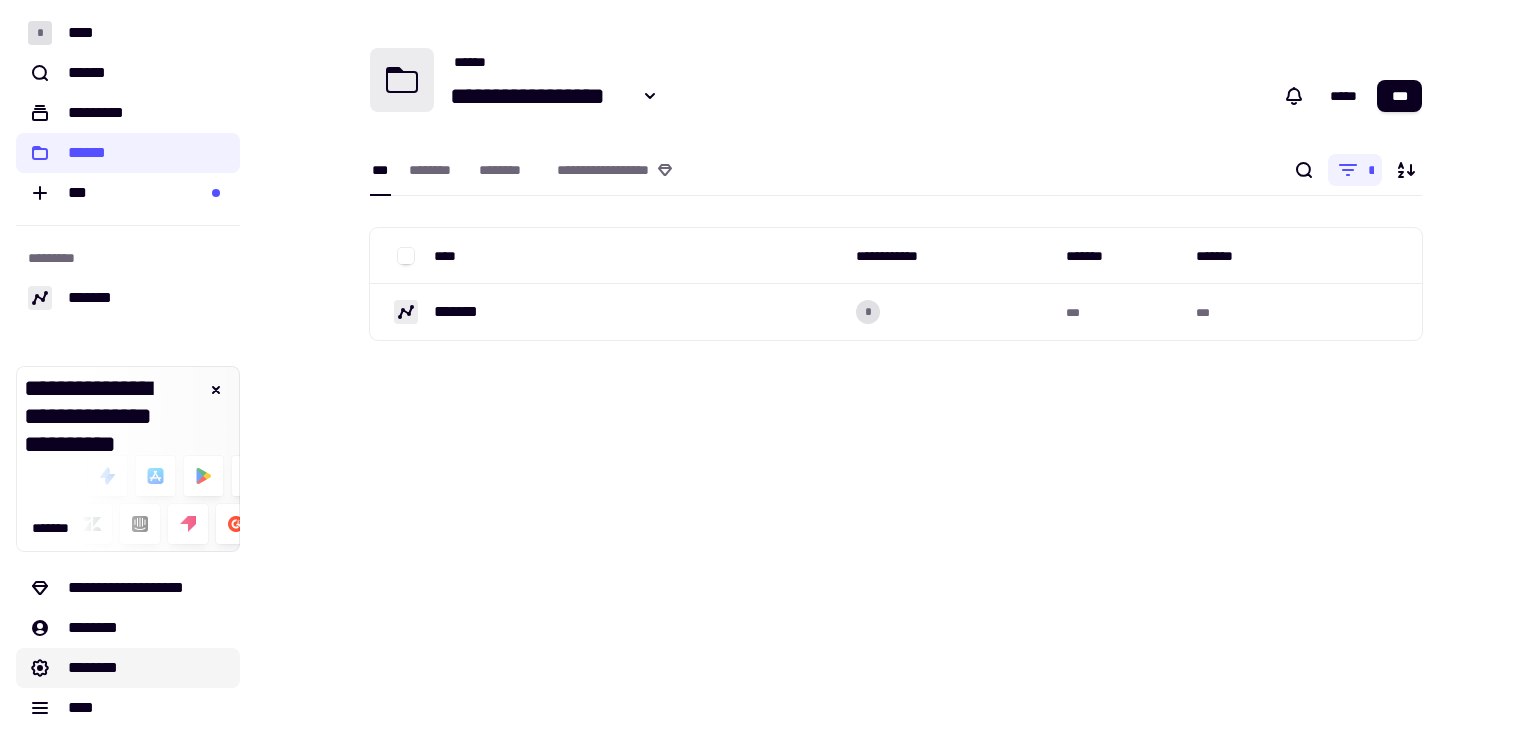 scroll, scrollTop: 4, scrollLeft: 0, axis: vertical 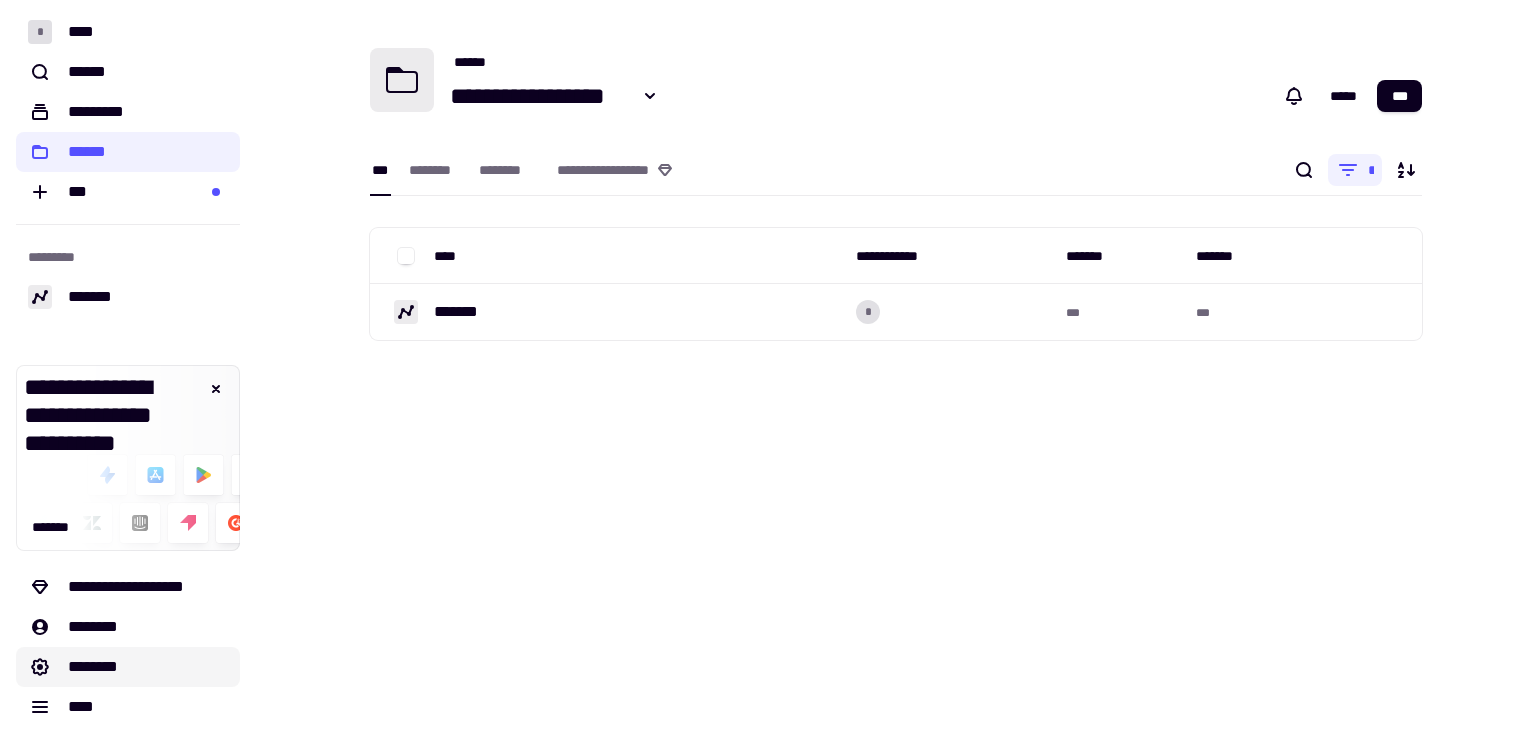click on "********" 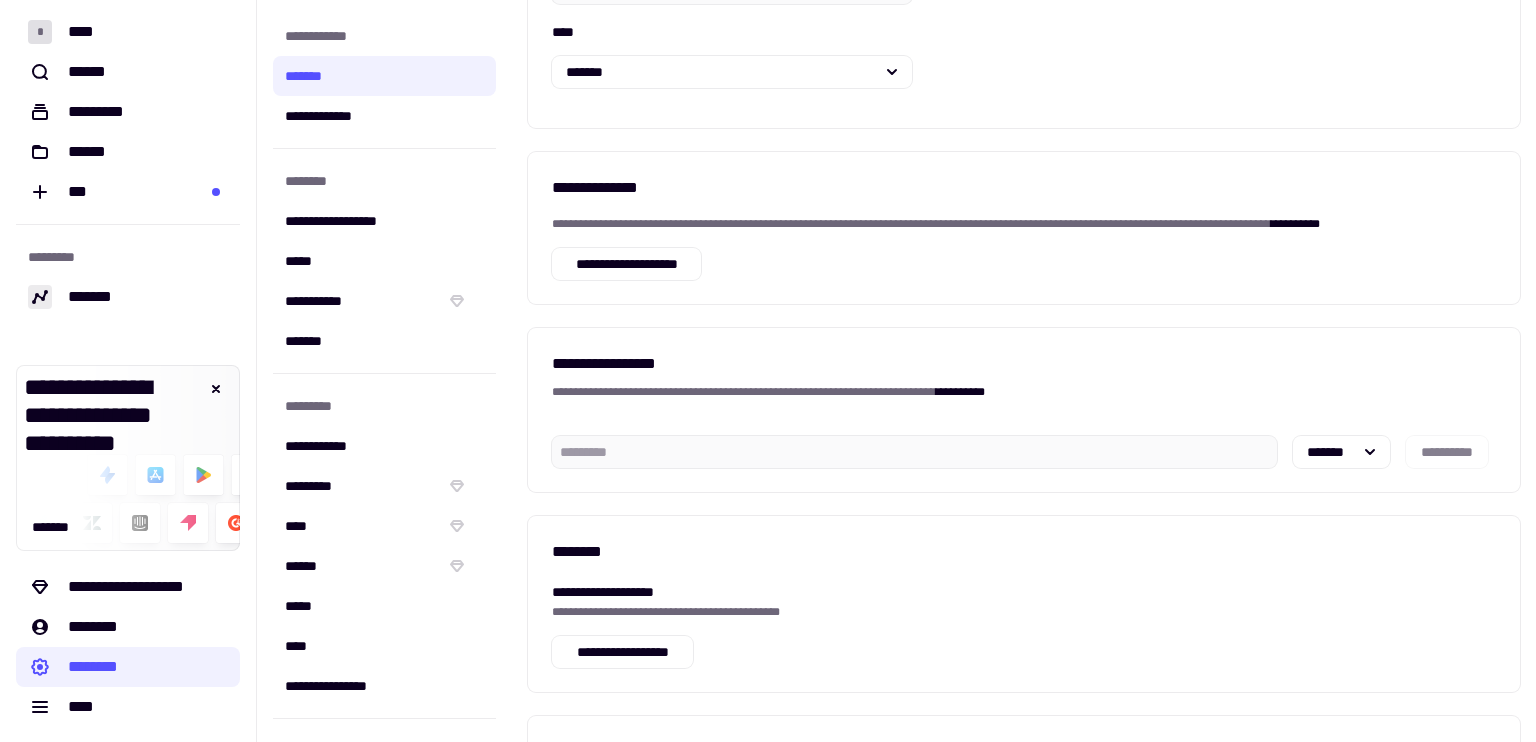 scroll, scrollTop: 400, scrollLeft: 0, axis: vertical 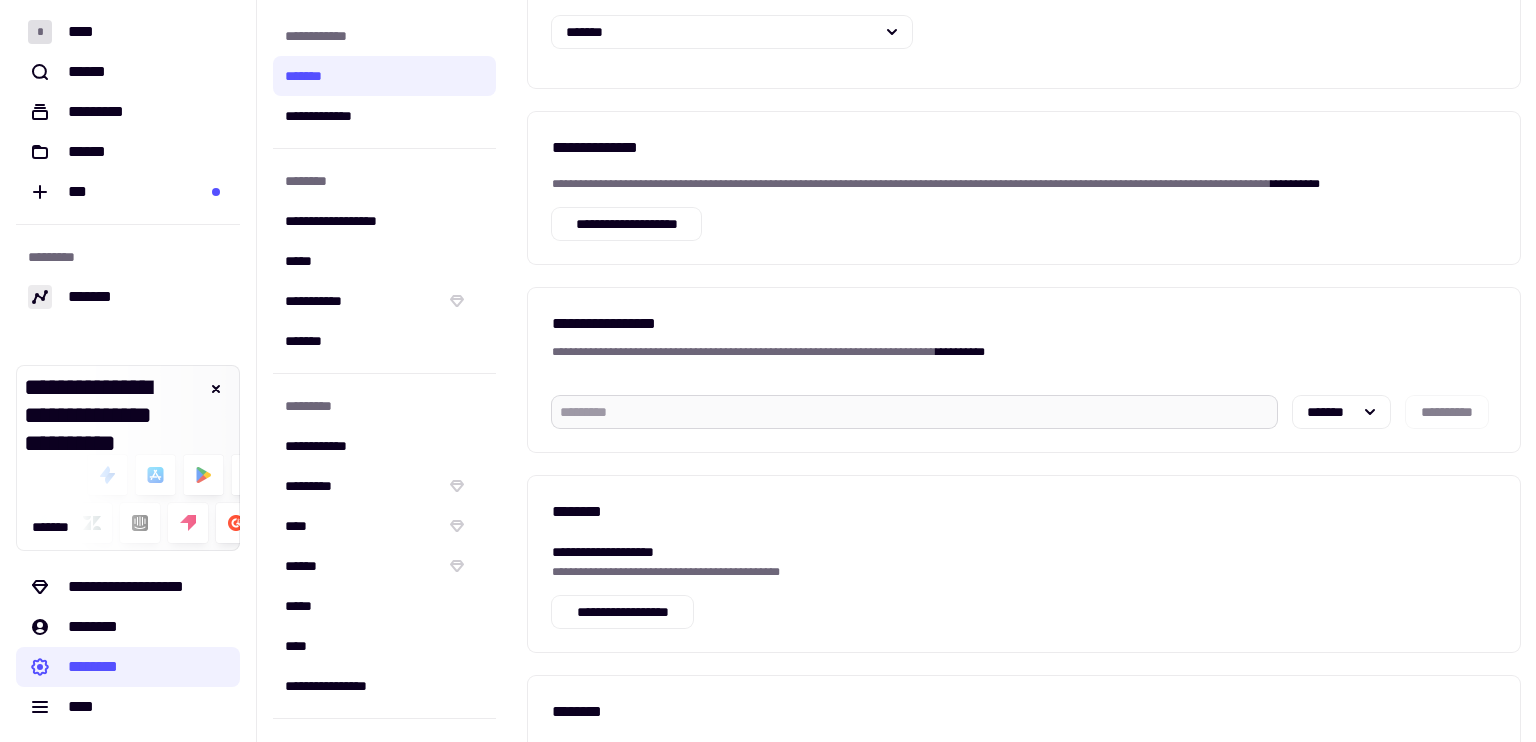 click at bounding box center [914, 412] 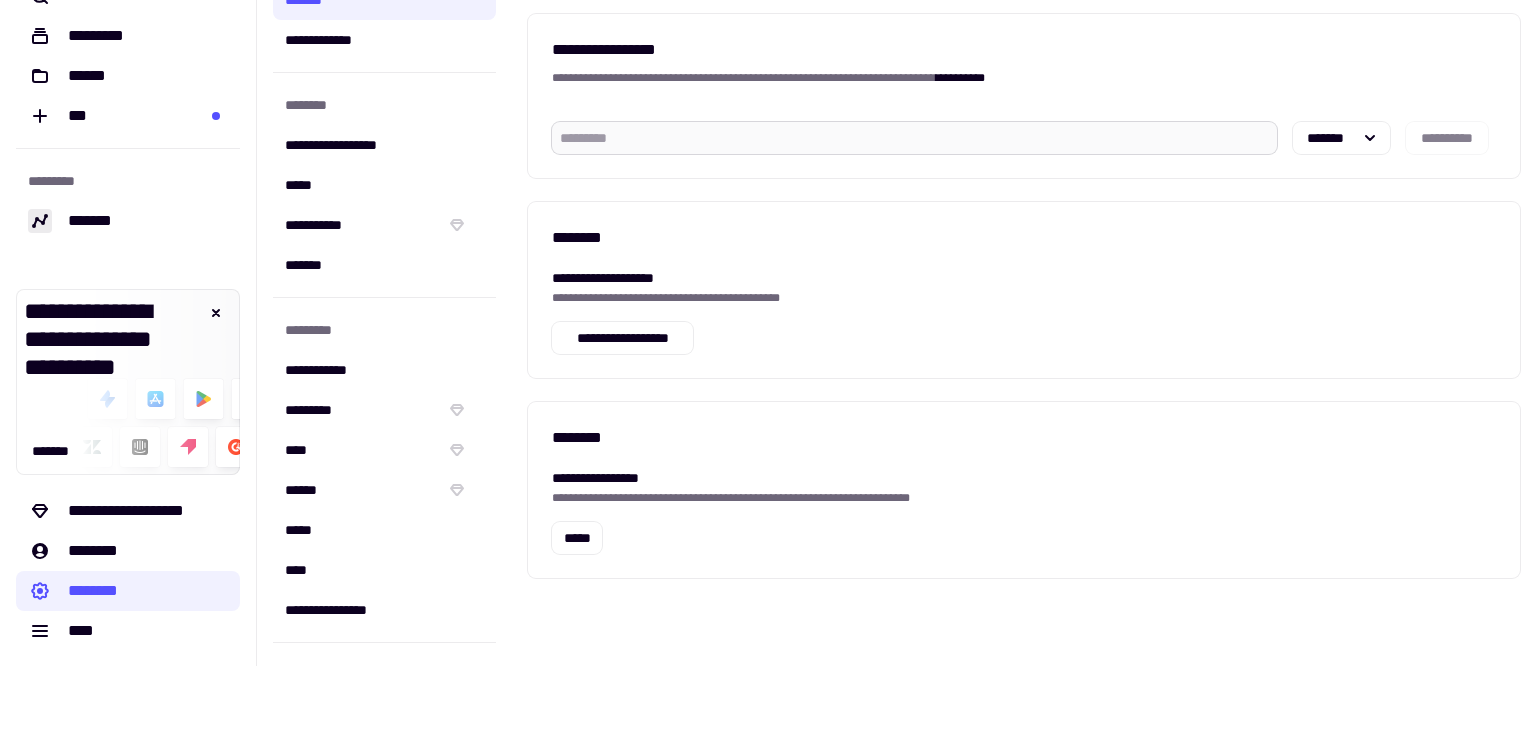 scroll, scrollTop: 92, scrollLeft: 0, axis: vertical 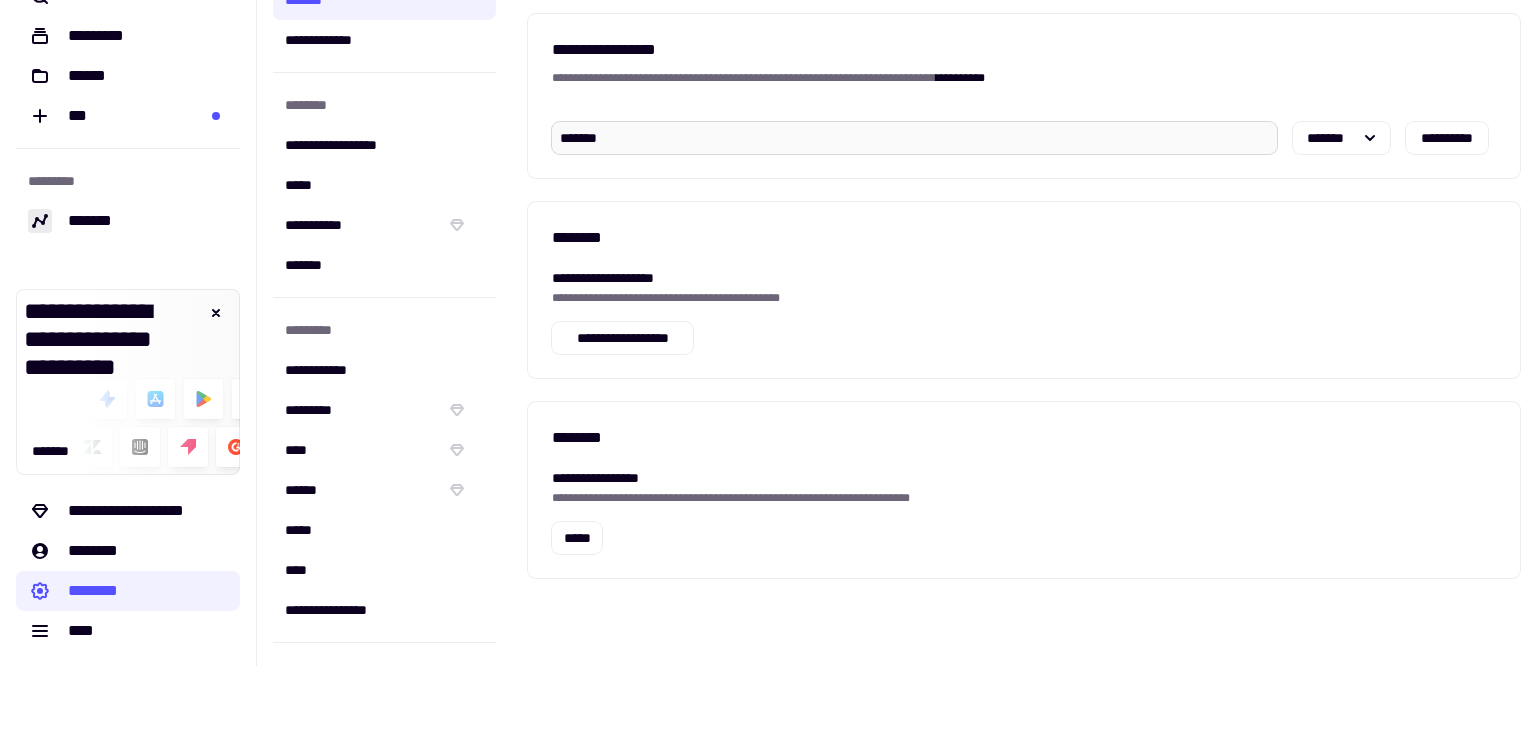 type on "********" 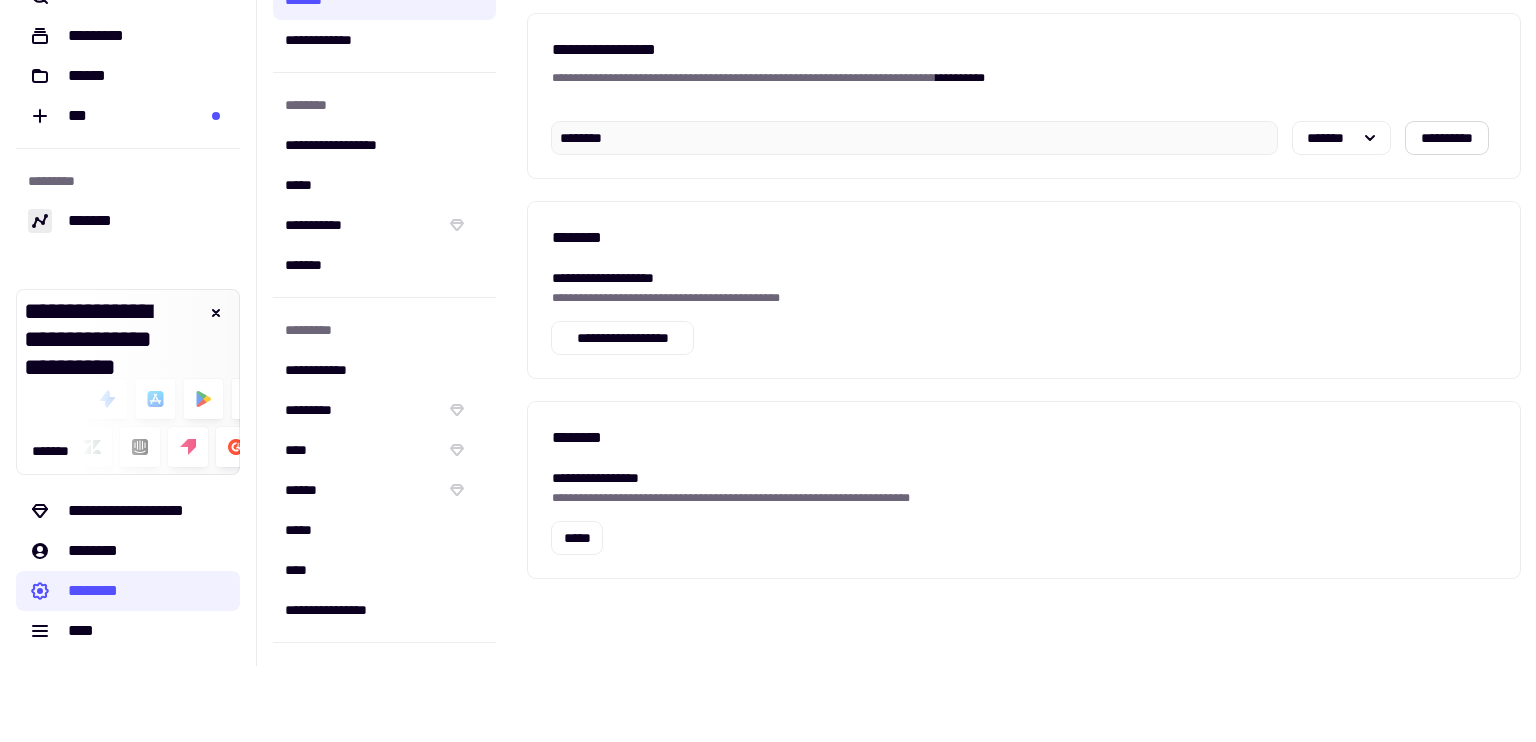 click on "**********" 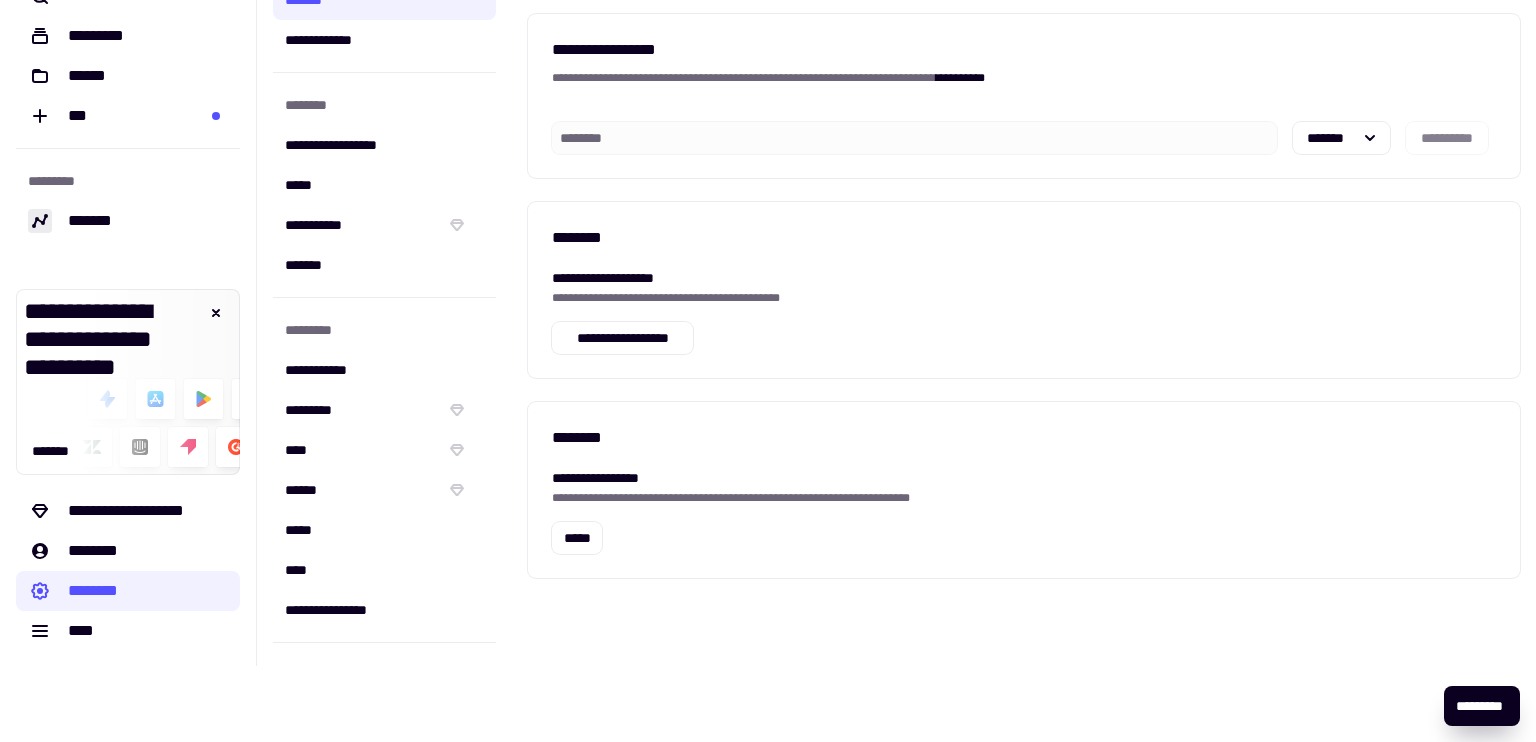 type 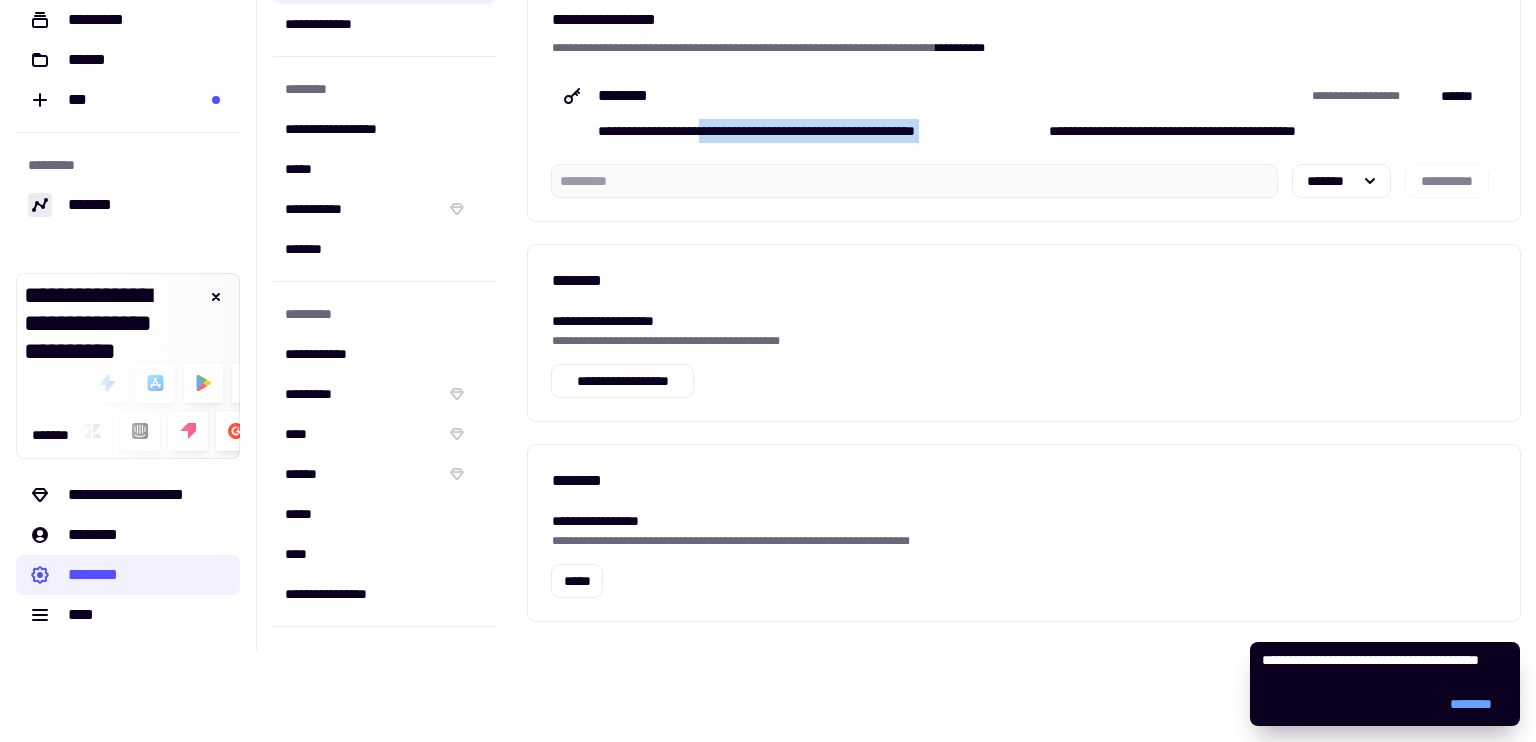 drag, startPoint x: 1379, startPoint y: 128, endPoint x: 724, endPoint y: 128, distance: 655 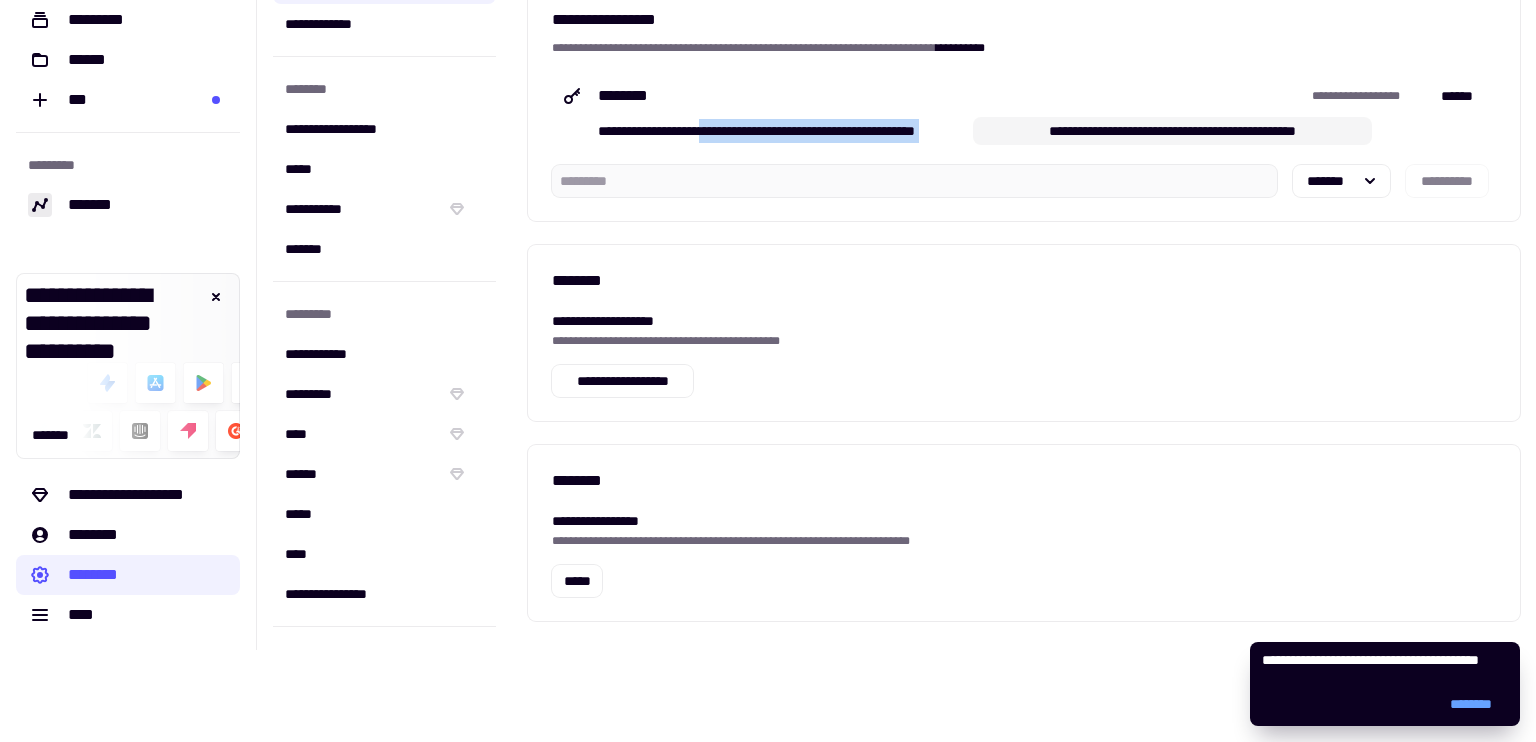 click on "**********" 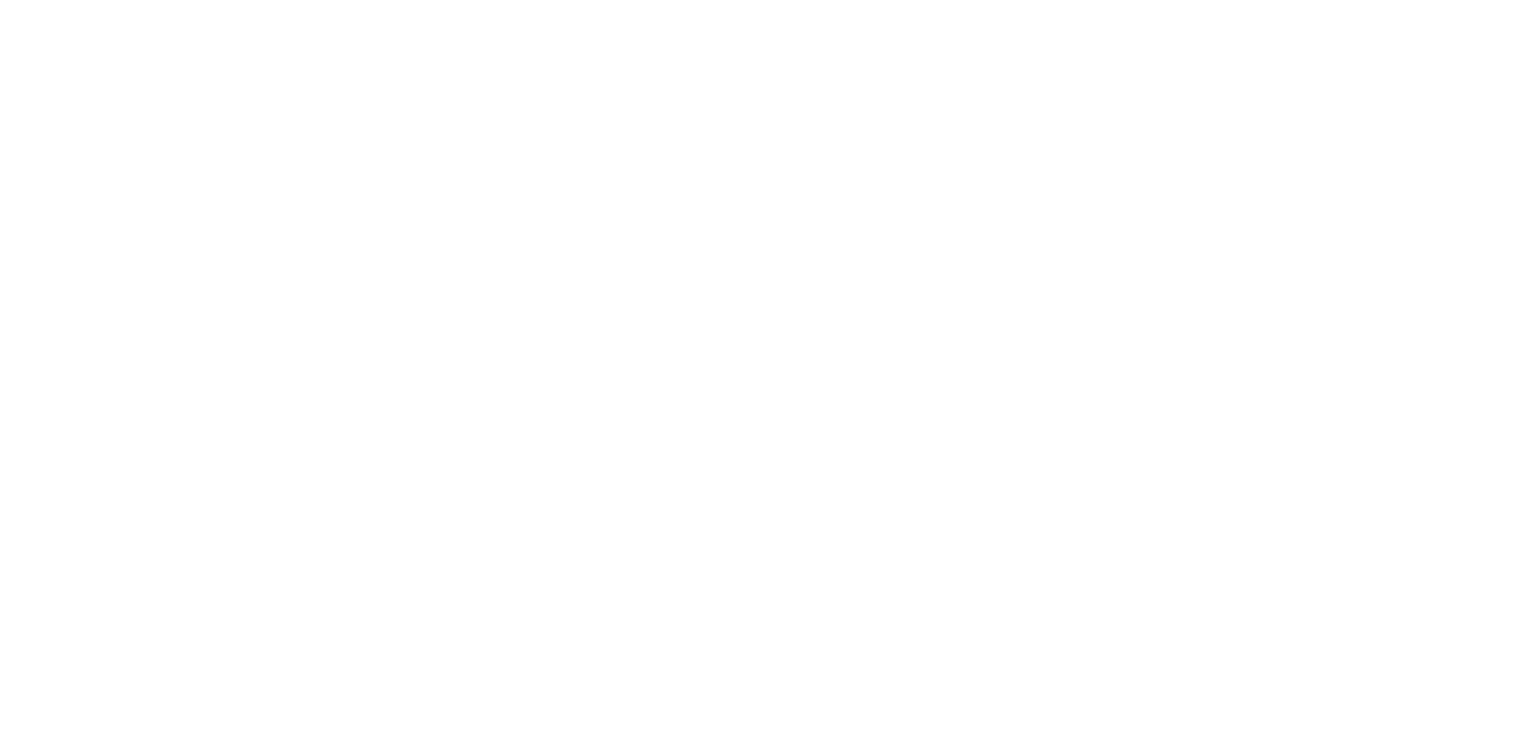 scroll, scrollTop: 0, scrollLeft: 0, axis: both 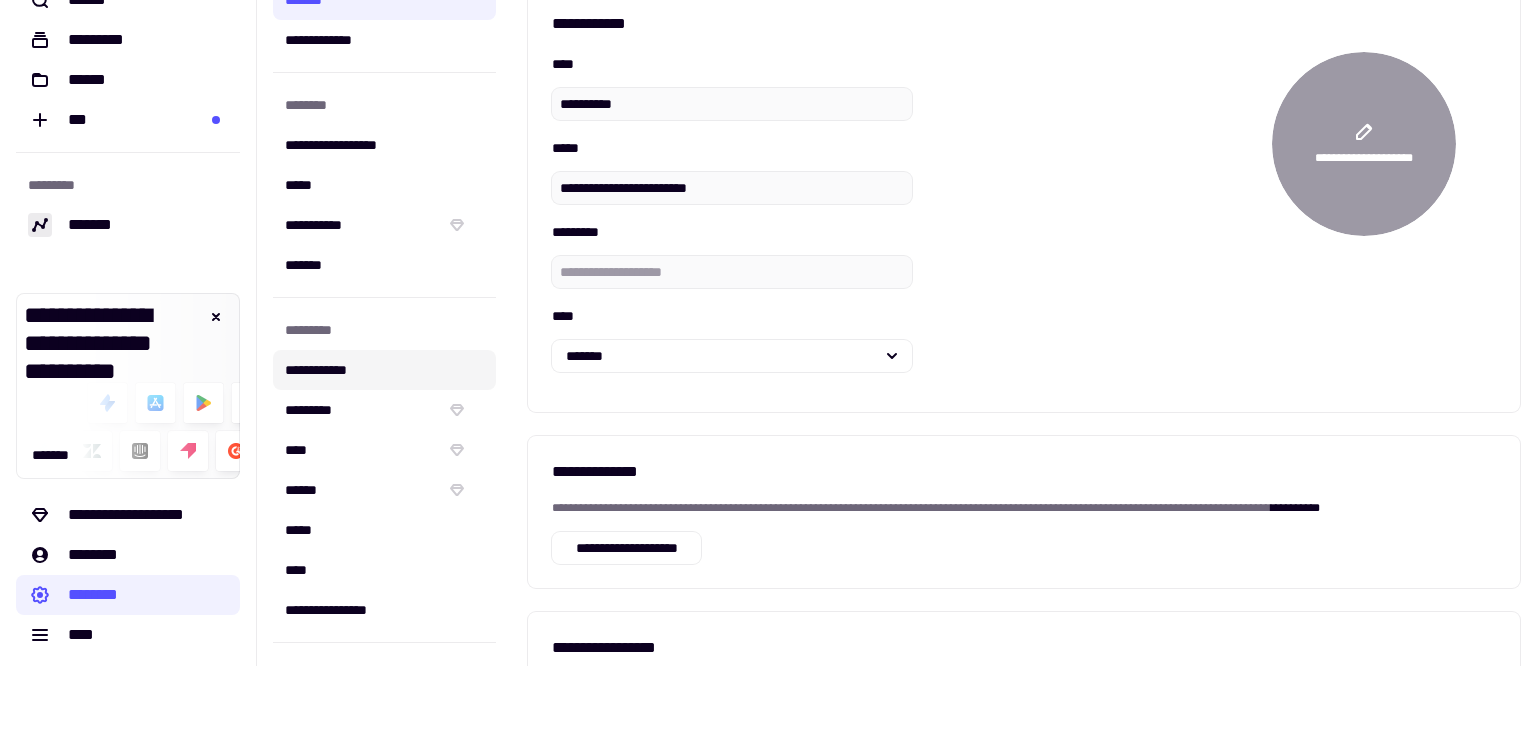click on "**********" 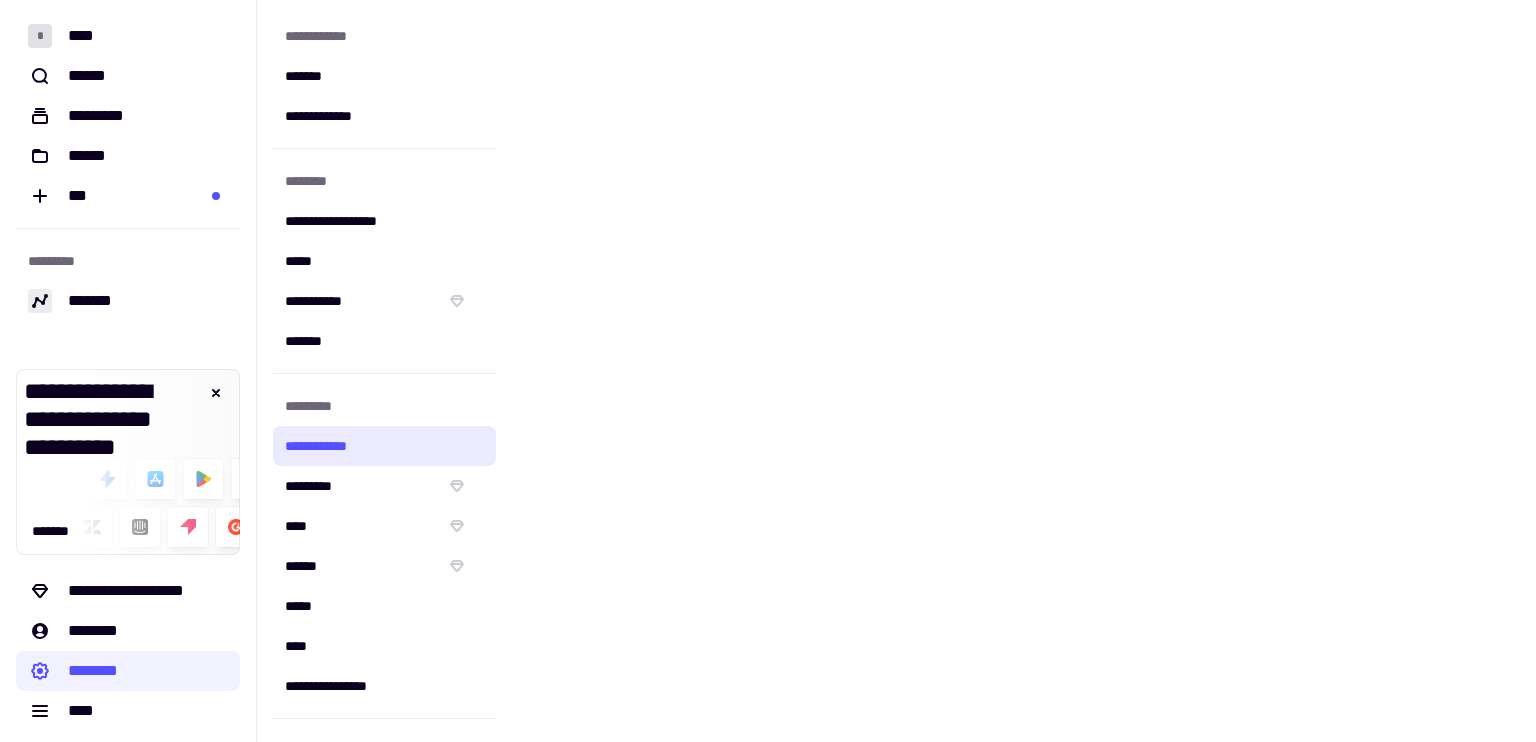 scroll, scrollTop: 0, scrollLeft: 0, axis: both 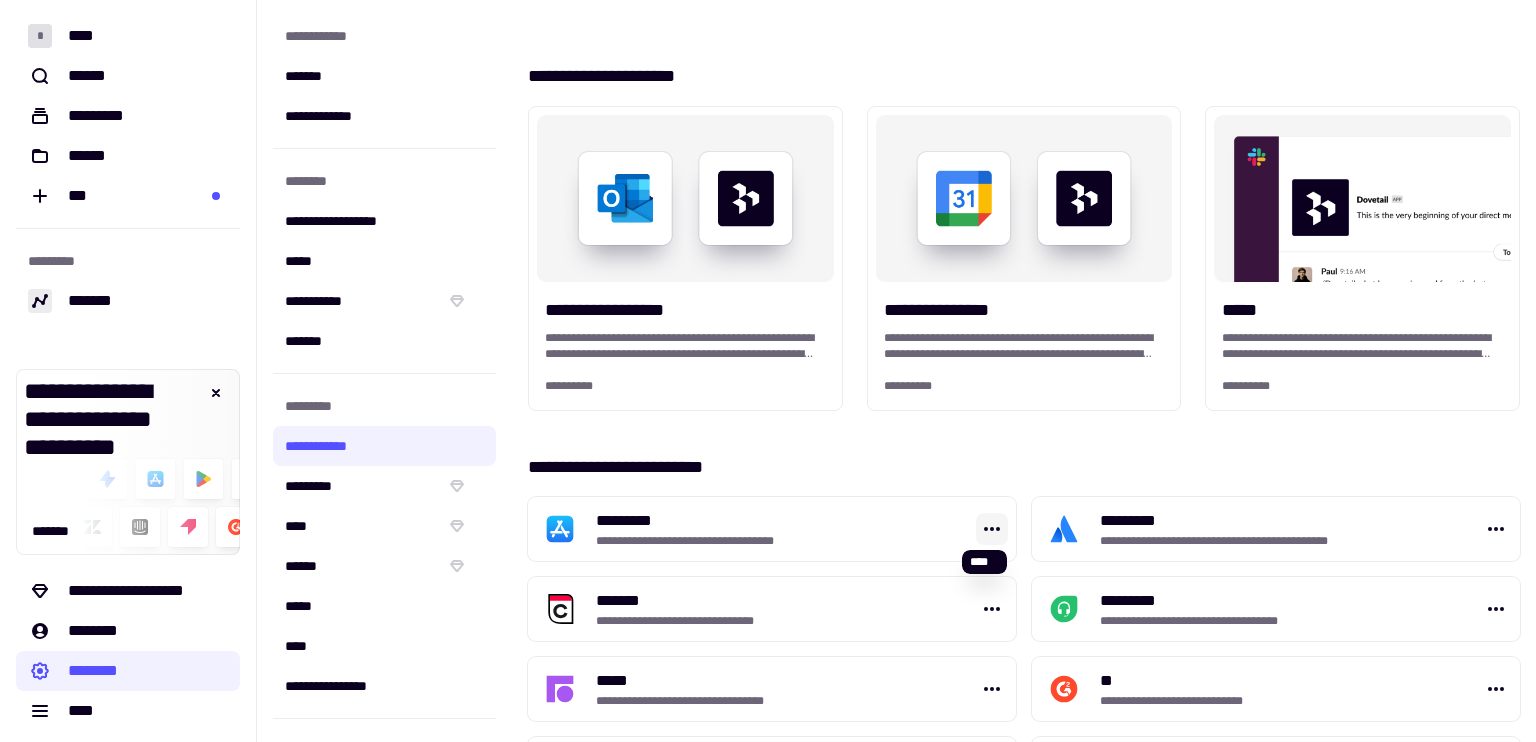 click 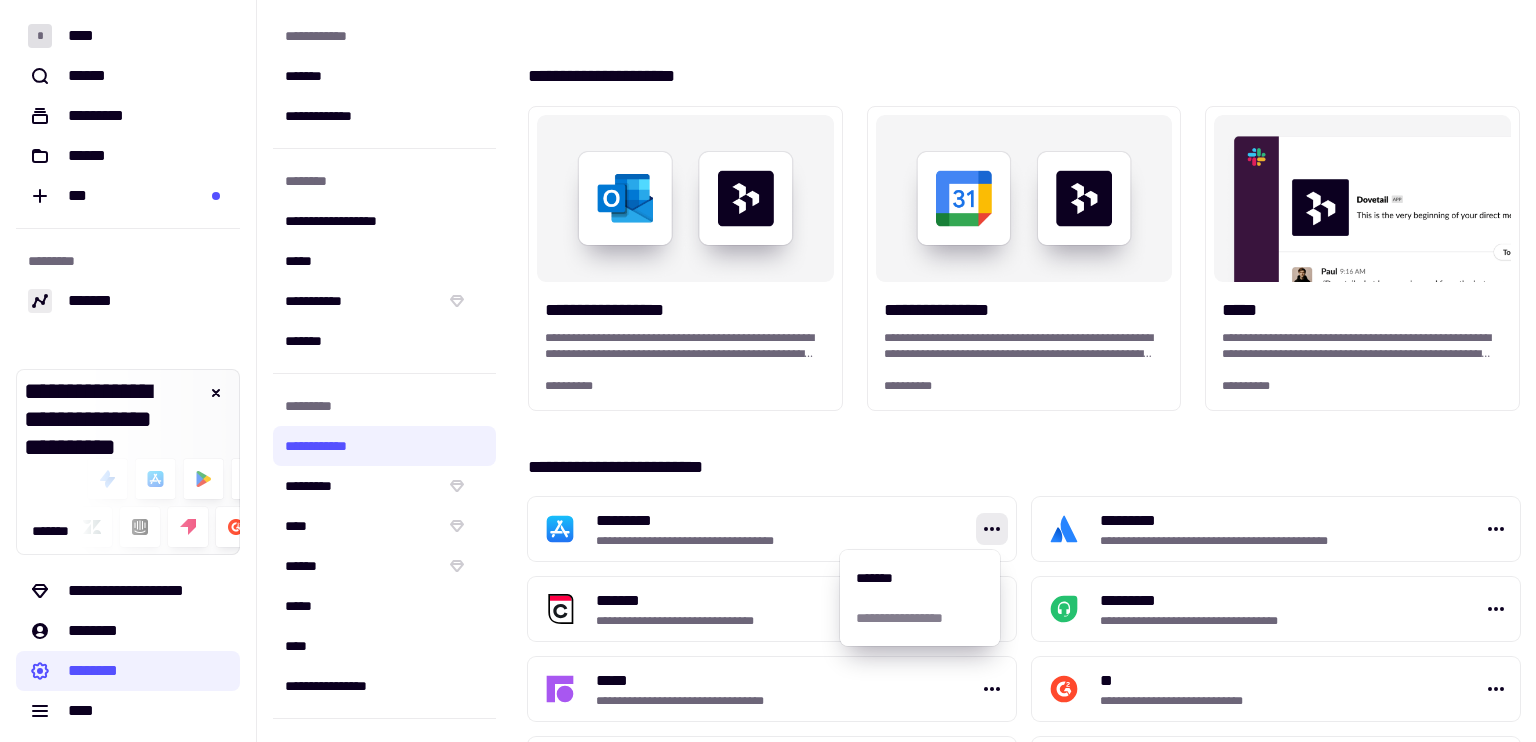 click on "**********" at bounding box center (1016, 467) 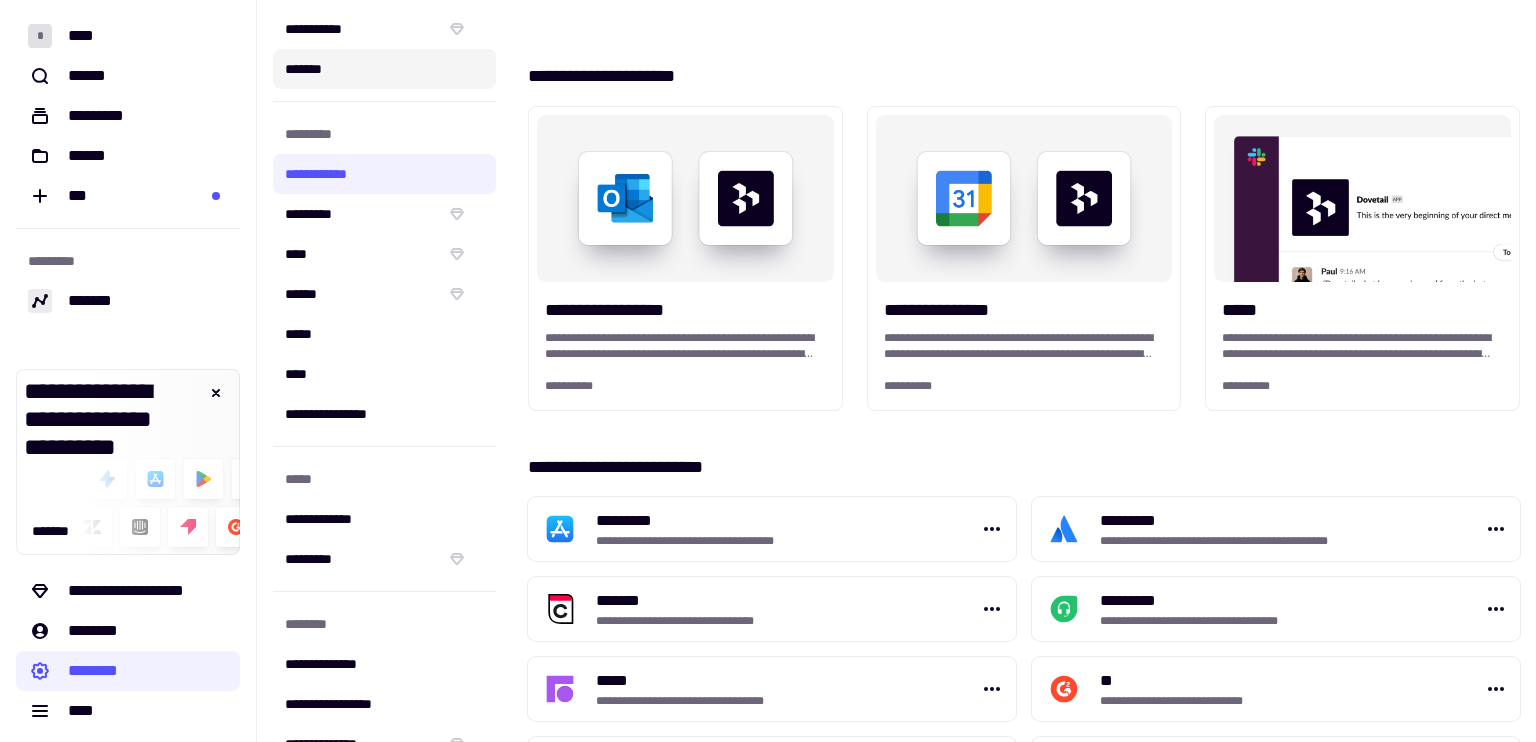 scroll, scrollTop: 0, scrollLeft: 0, axis: both 